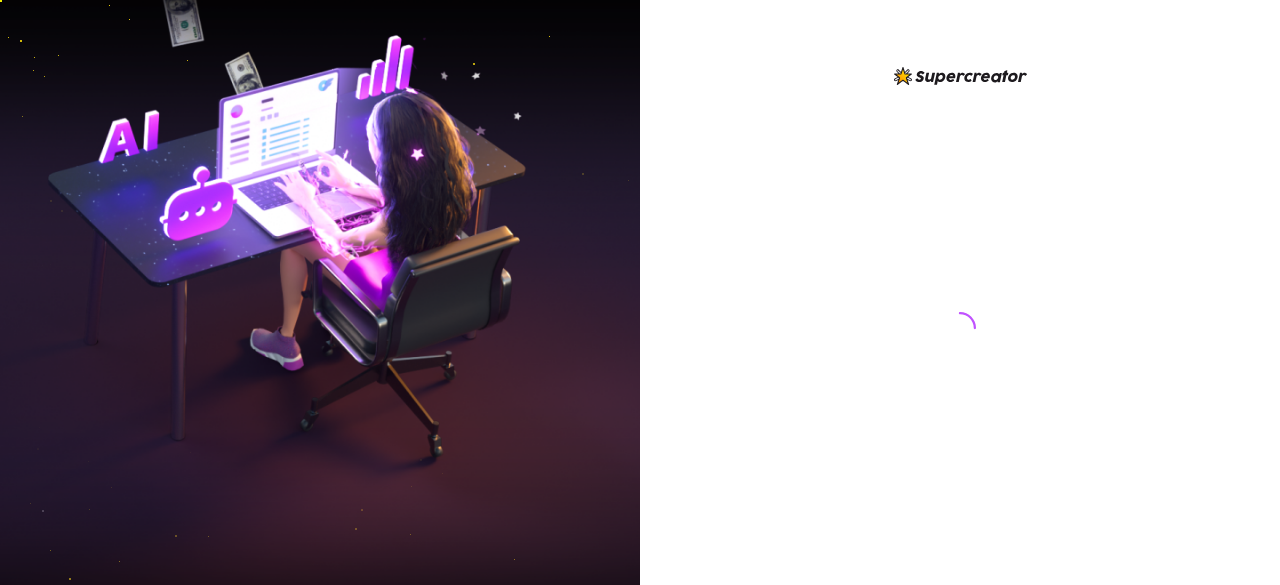scroll, scrollTop: 0, scrollLeft: 0, axis: both 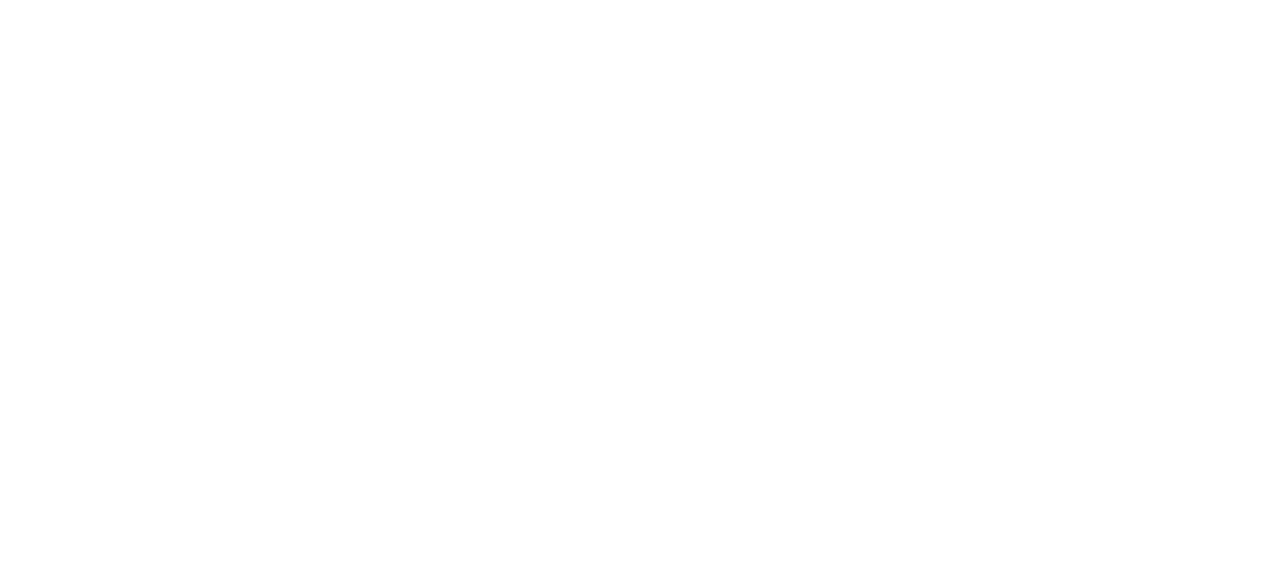 click at bounding box center (640, 0) 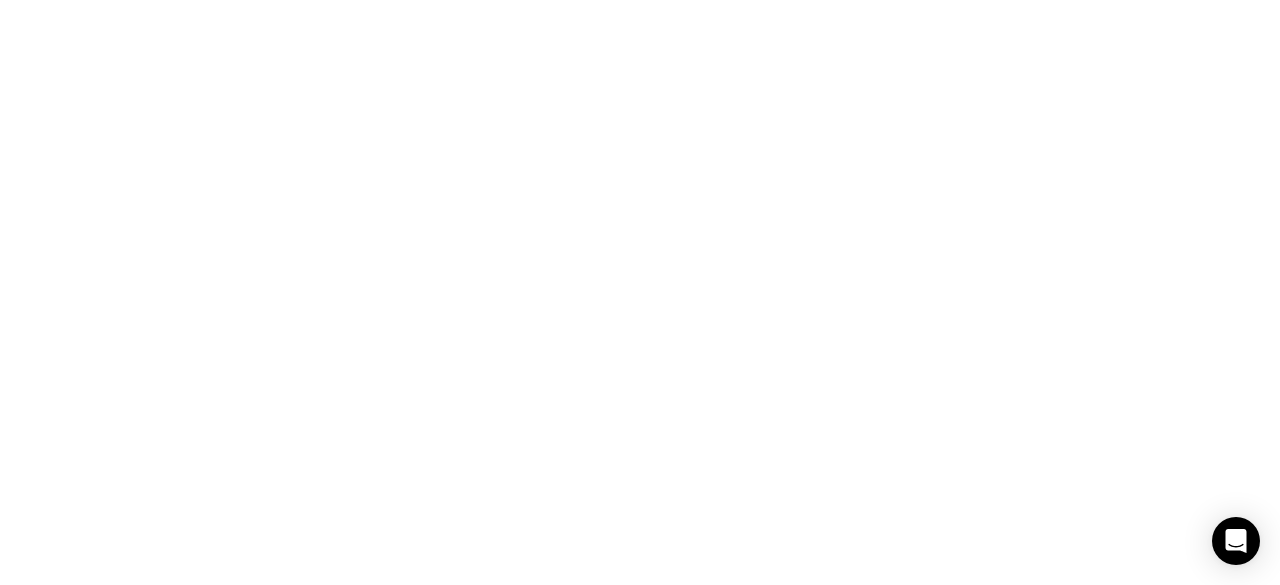 click at bounding box center (640, 0) 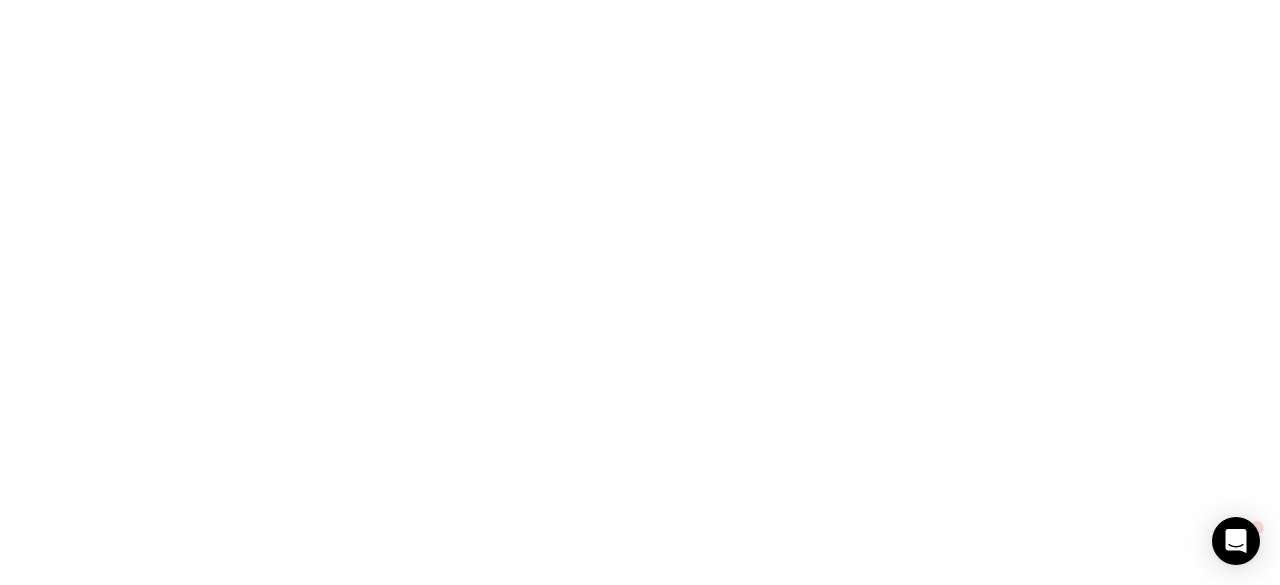 scroll, scrollTop: 0, scrollLeft: 0, axis: both 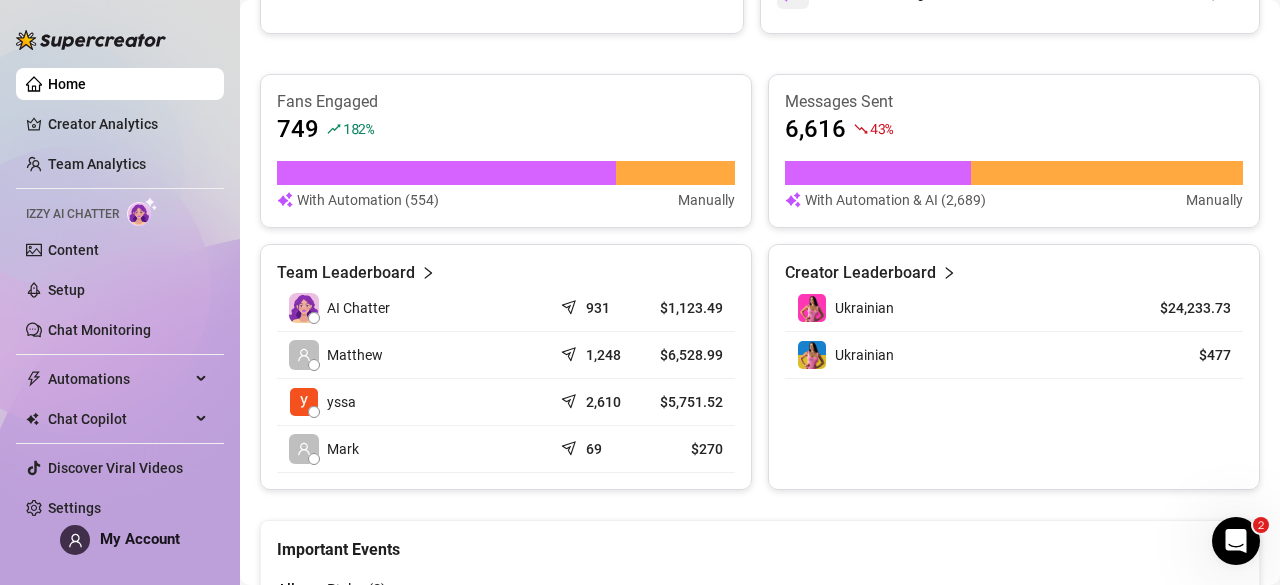 click 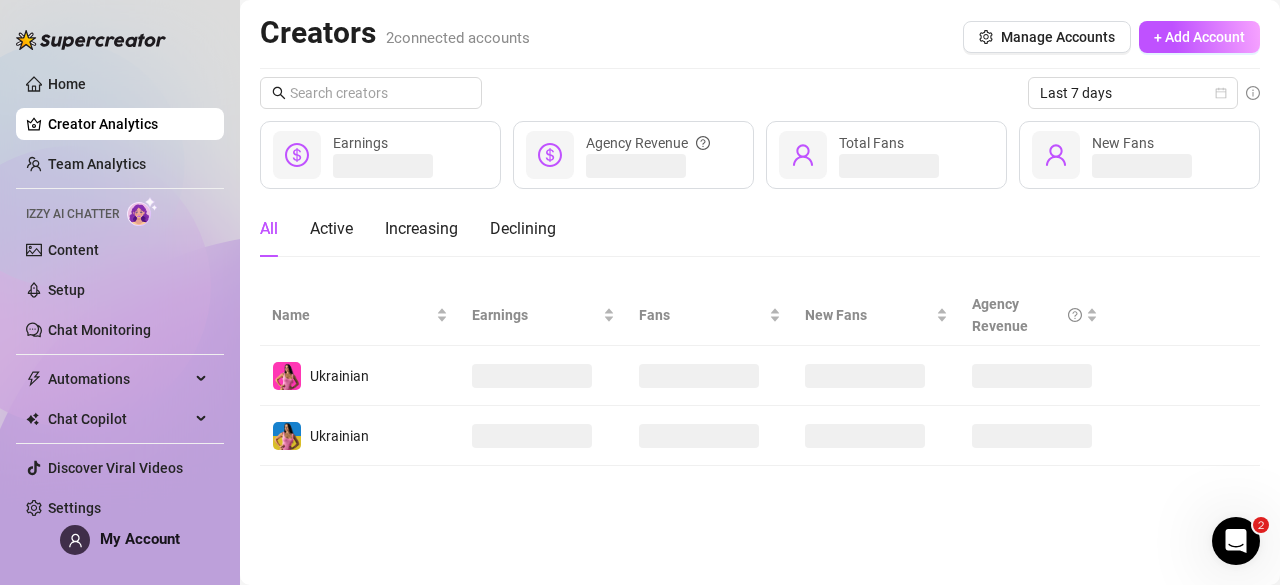 scroll, scrollTop: 0, scrollLeft: 0, axis: both 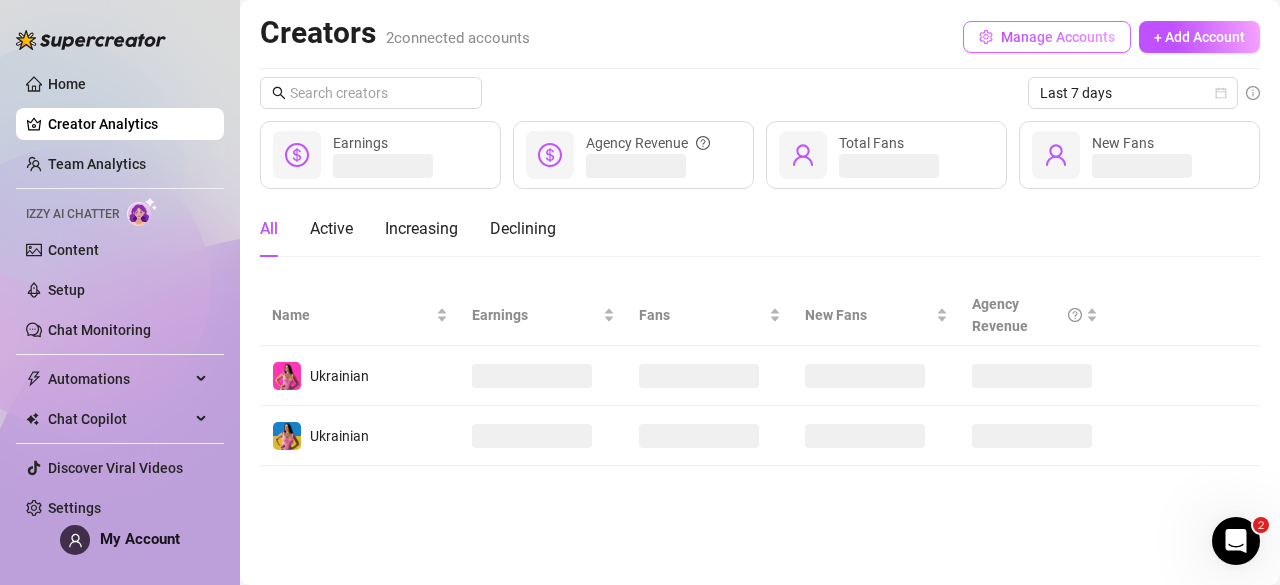 click on "Manage Accounts" at bounding box center [1058, 37] 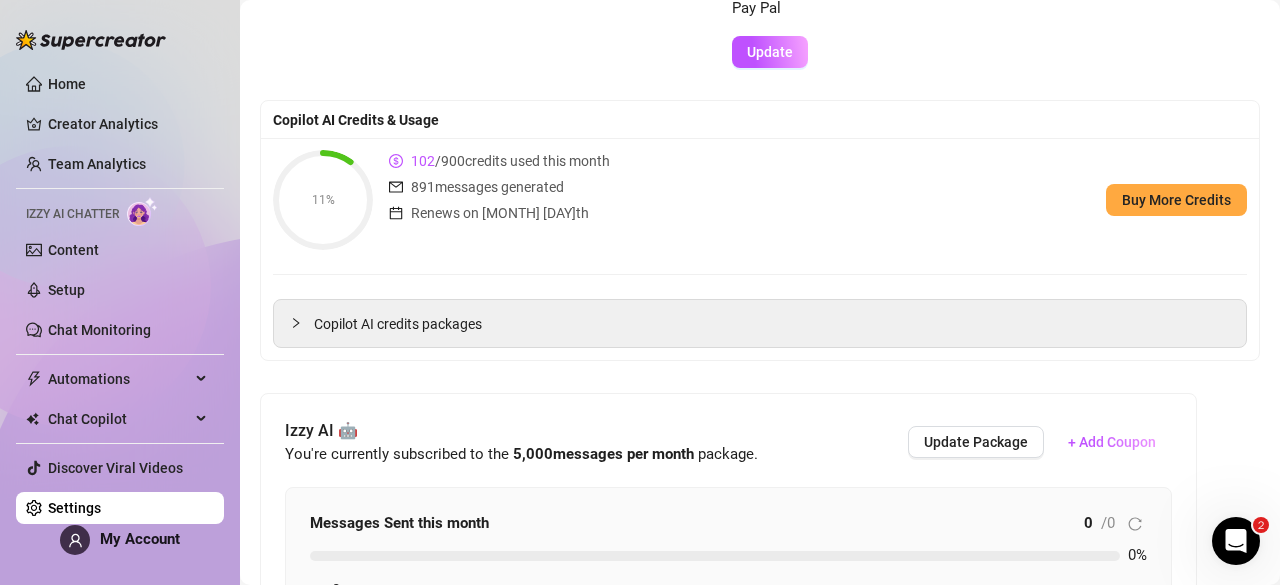 scroll, scrollTop: 143, scrollLeft: 0, axis: vertical 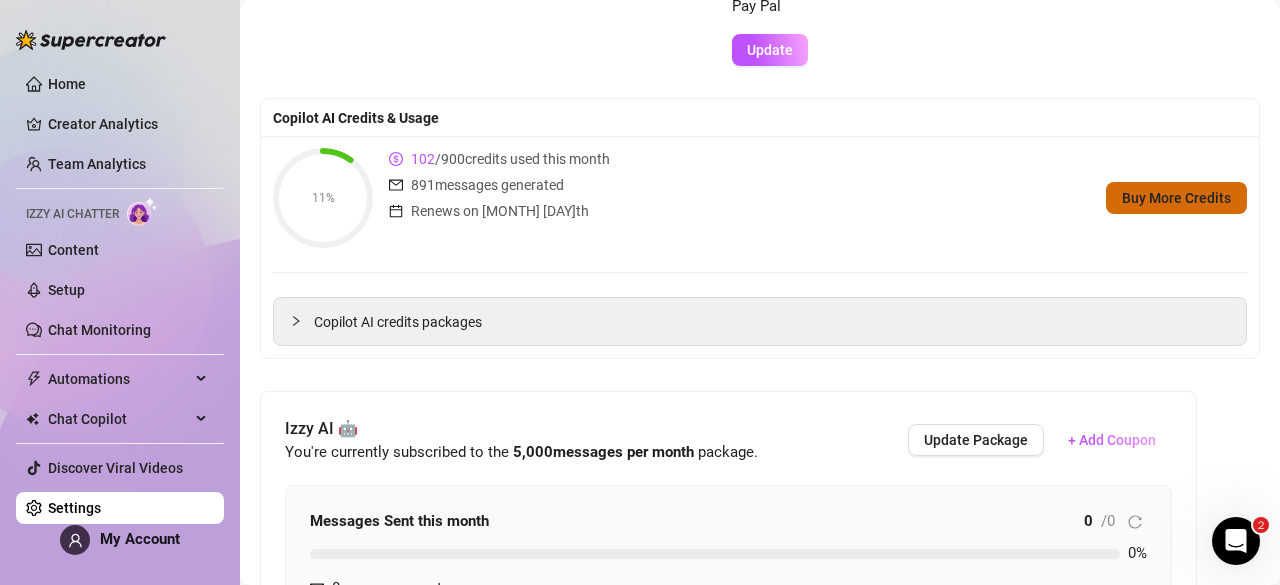 click on "Buy More Credits" at bounding box center [1176, 198] 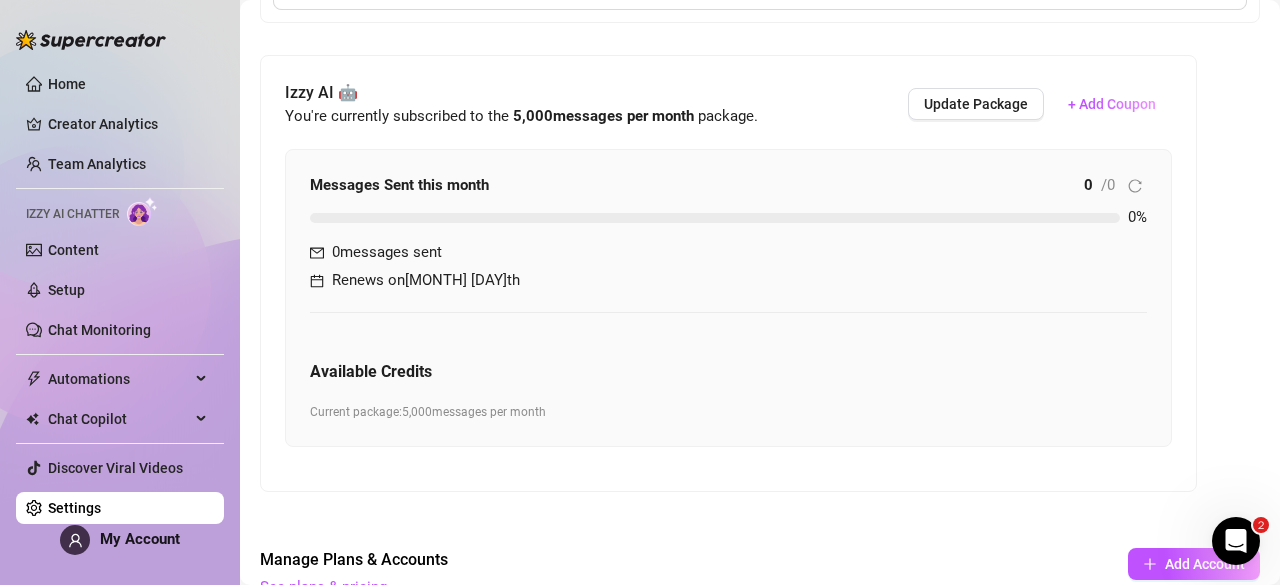 scroll, scrollTop: 856, scrollLeft: 0, axis: vertical 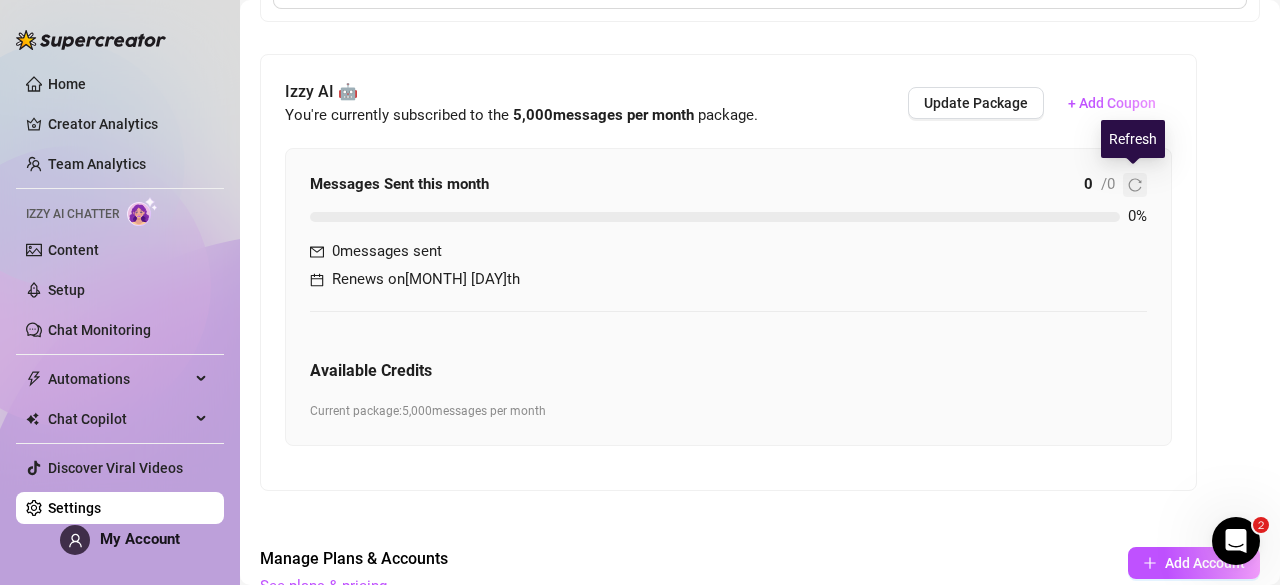 click 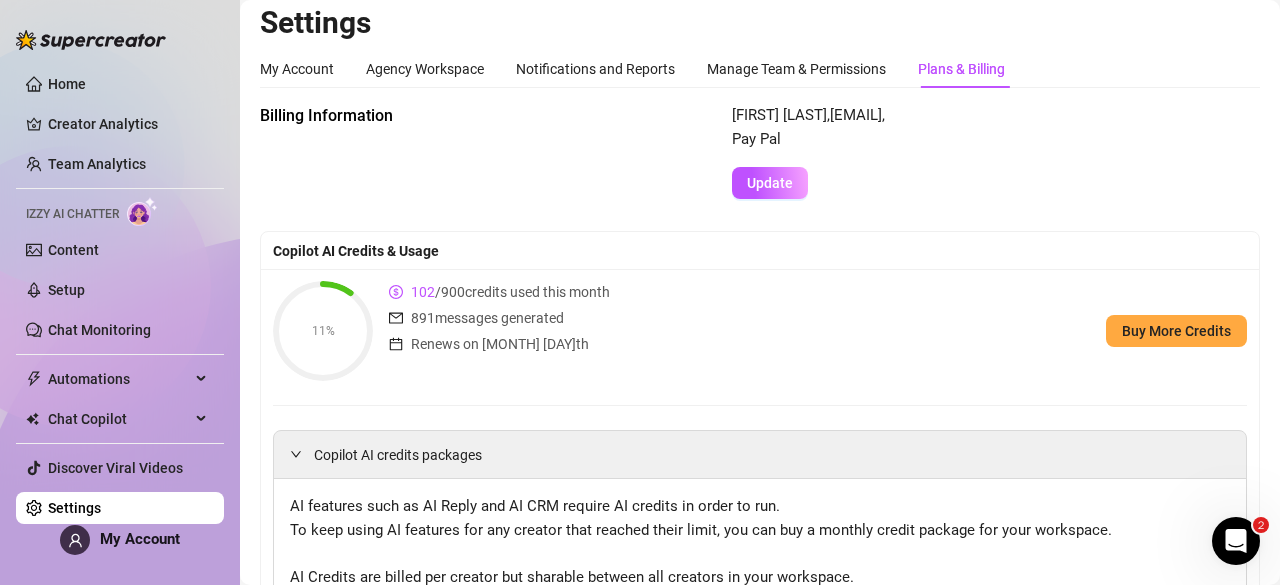 scroll, scrollTop: 0, scrollLeft: 0, axis: both 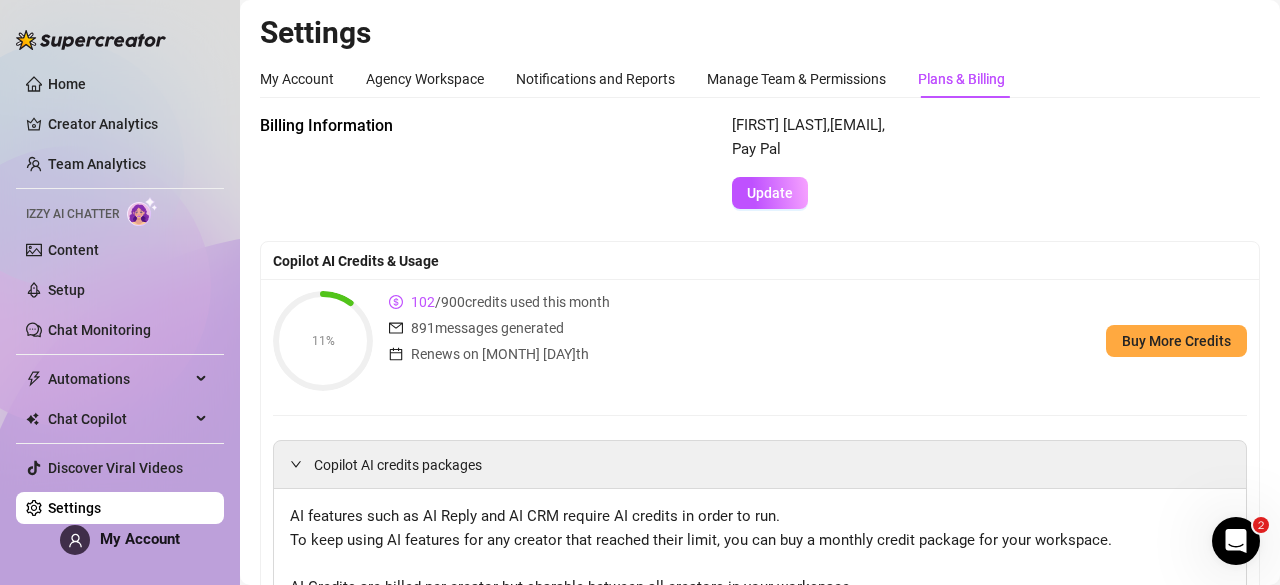 click on "Valeriya Domnenko , [EMAIL] , Pay Pal" at bounding box center (808, 137) 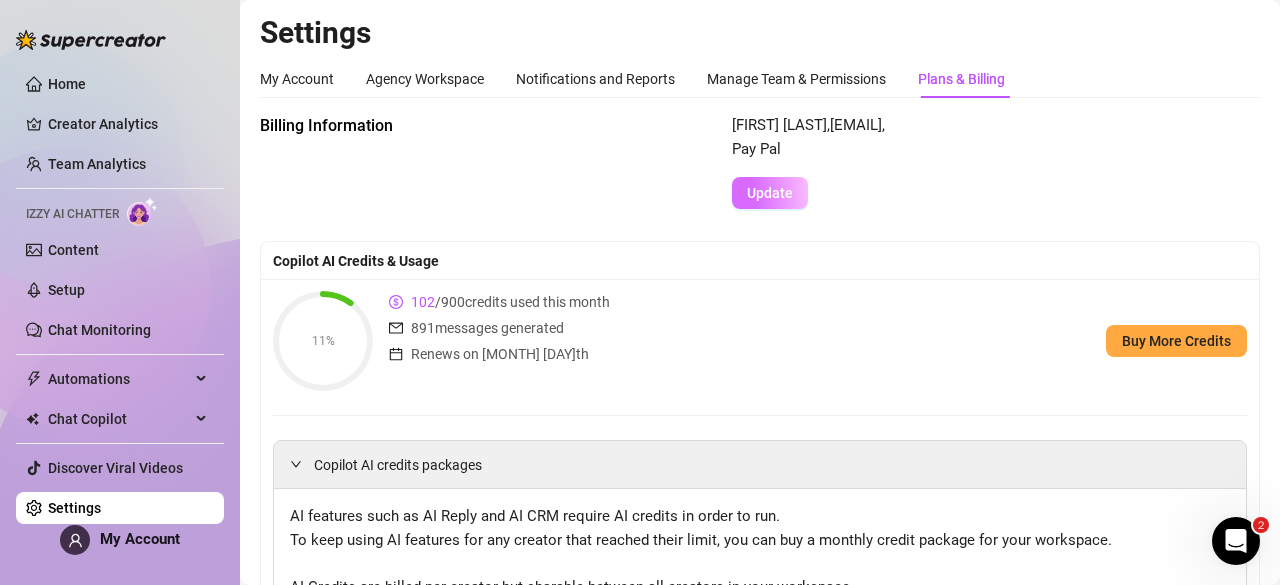 click on "Update" at bounding box center (770, 193) 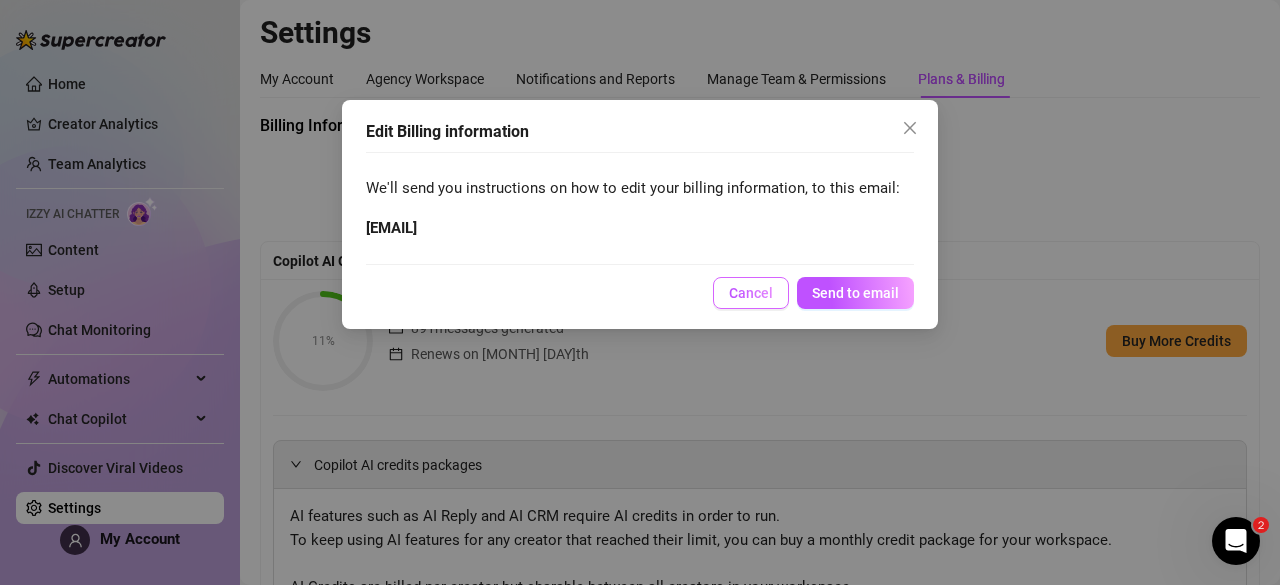 click on "Cancel" at bounding box center (751, 293) 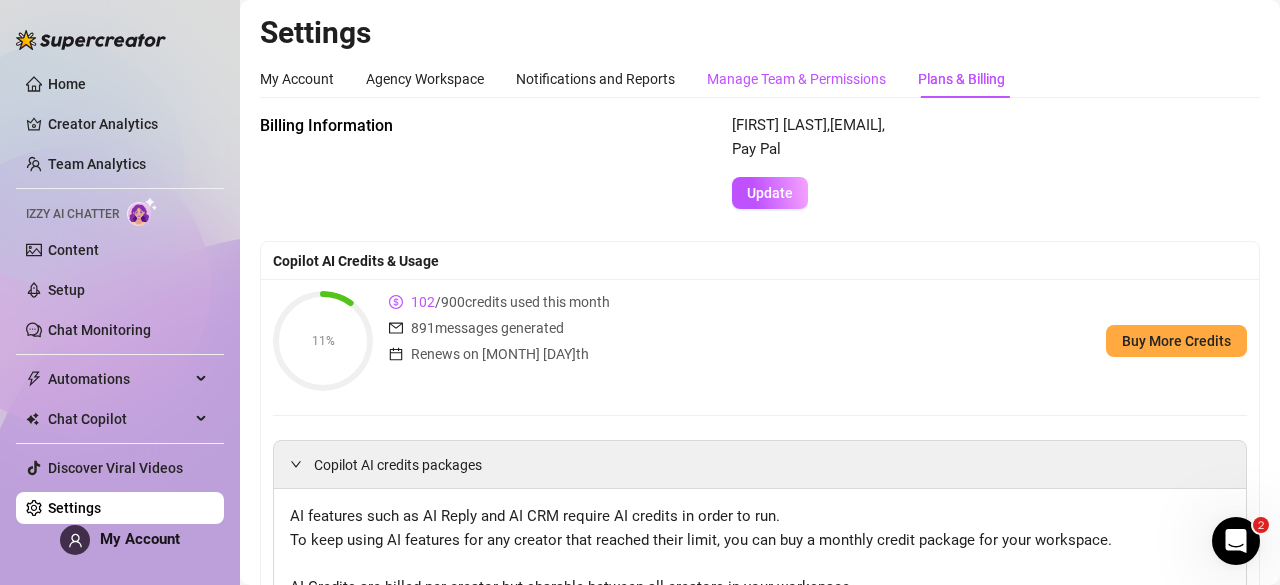 click on "Manage Team & Permissions" at bounding box center [796, 79] 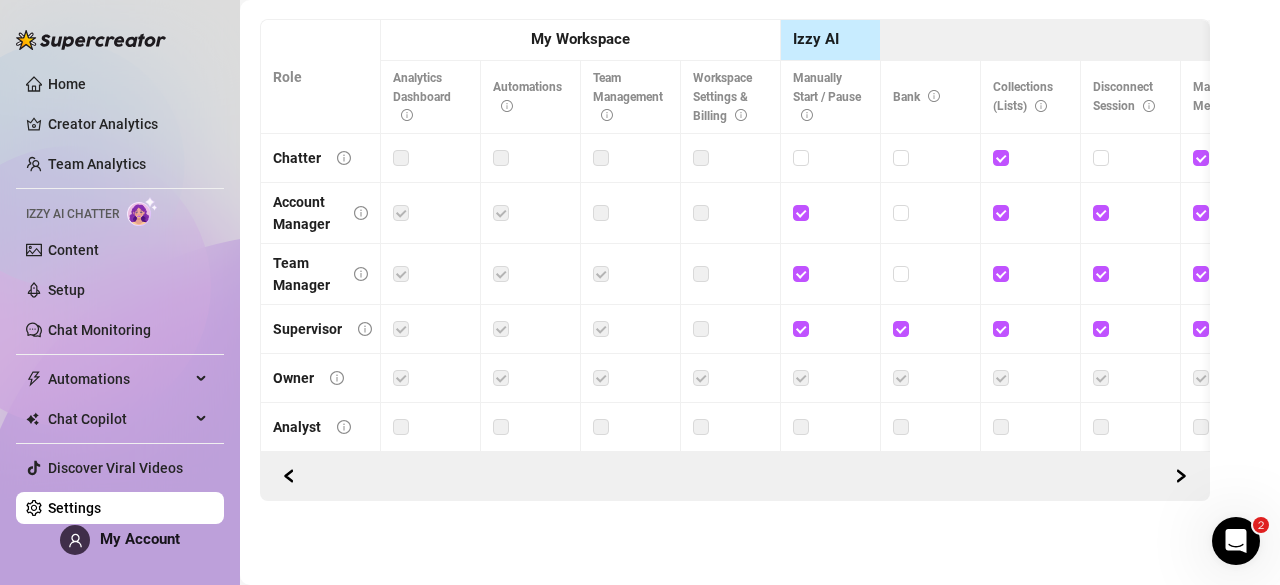 scroll, scrollTop: 812, scrollLeft: 0, axis: vertical 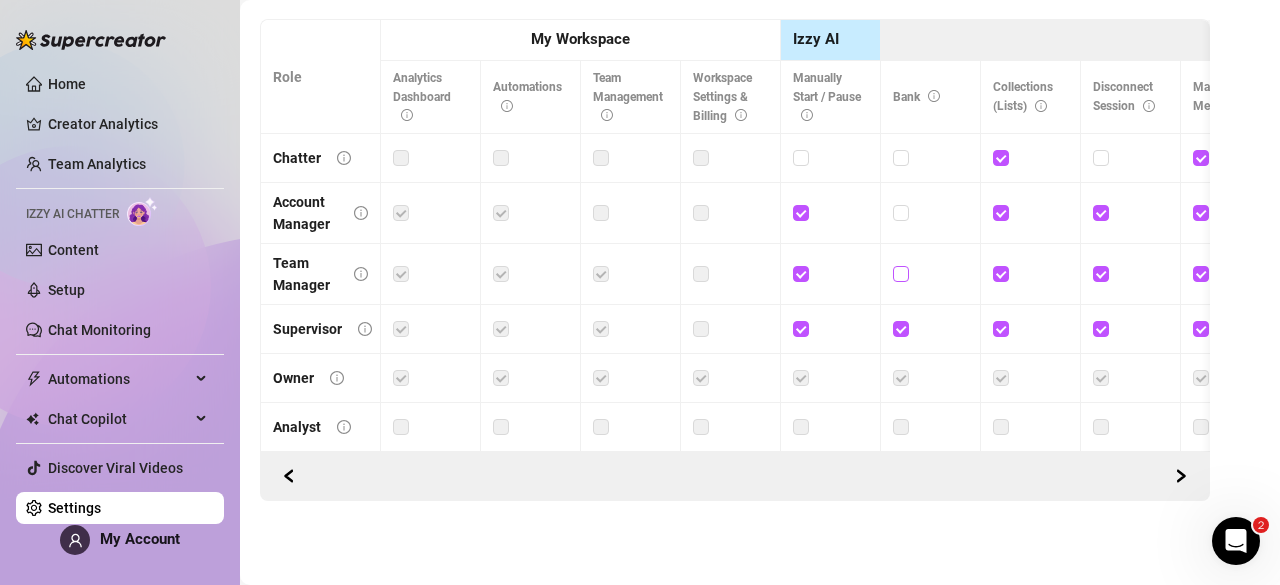 click at bounding box center (900, 273) 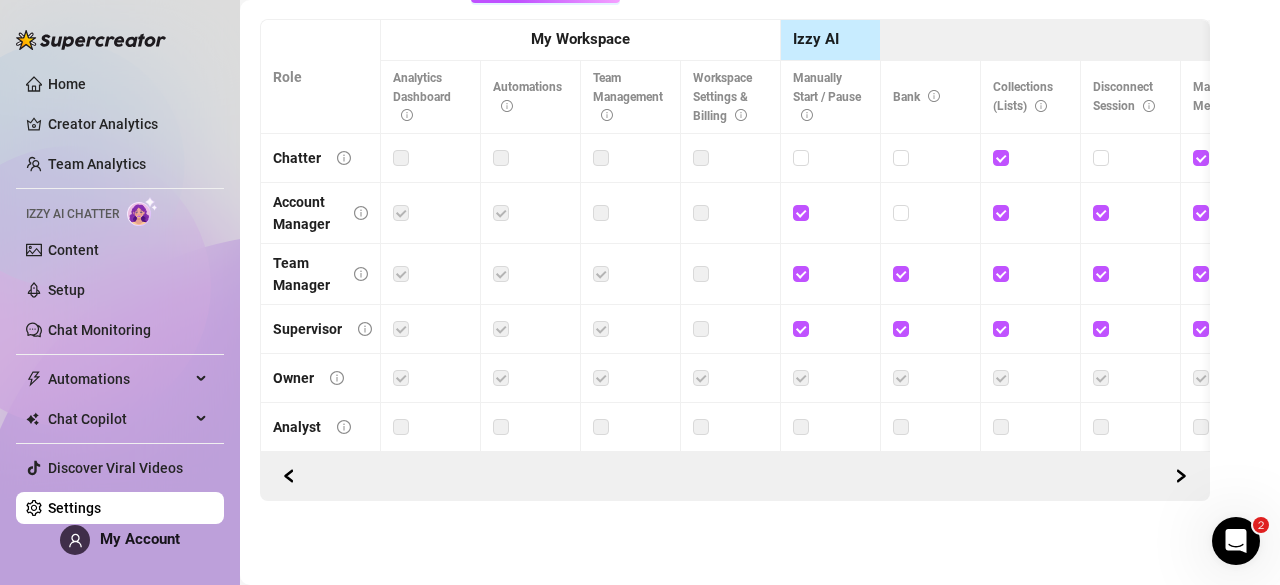 scroll, scrollTop: 812, scrollLeft: 0, axis: vertical 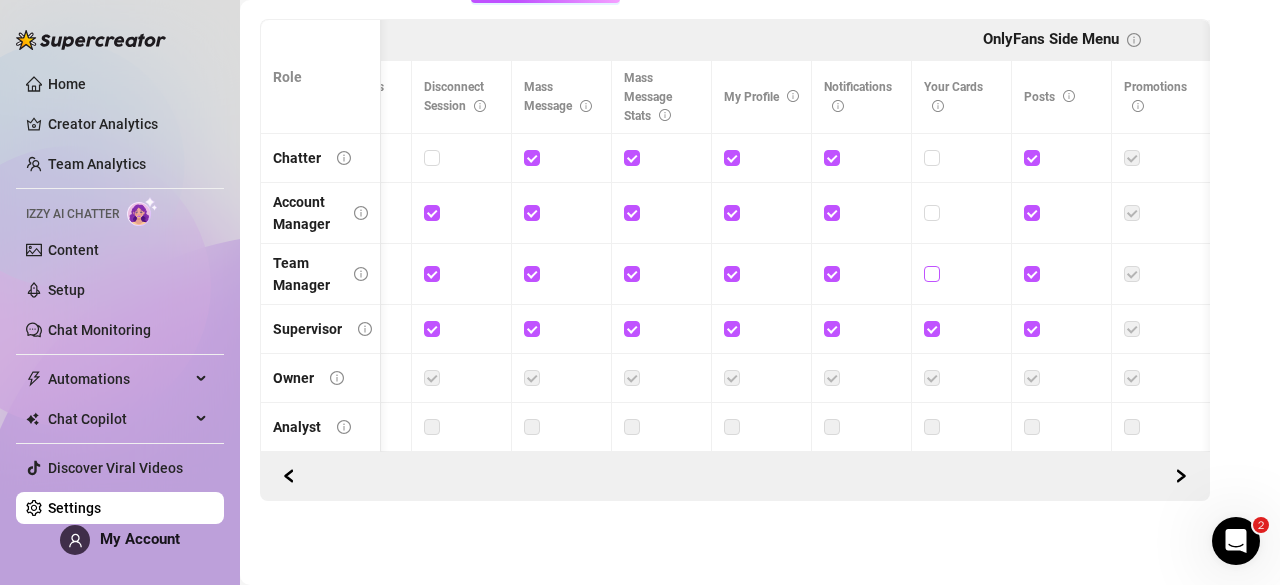 click at bounding box center (931, 273) 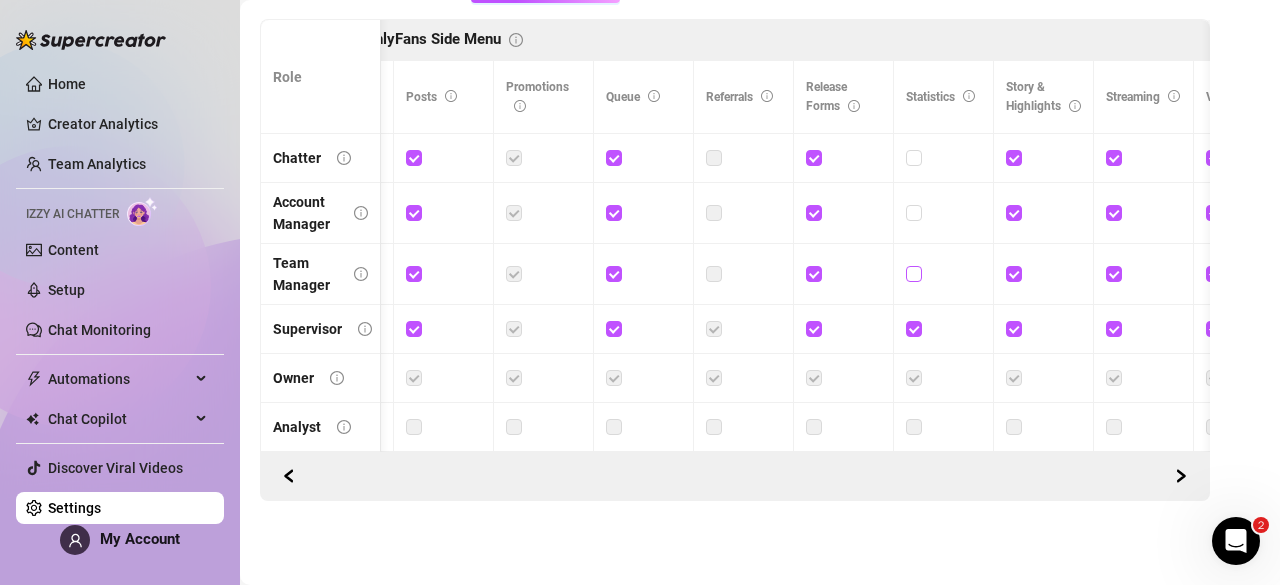 click at bounding box center (913, 273) 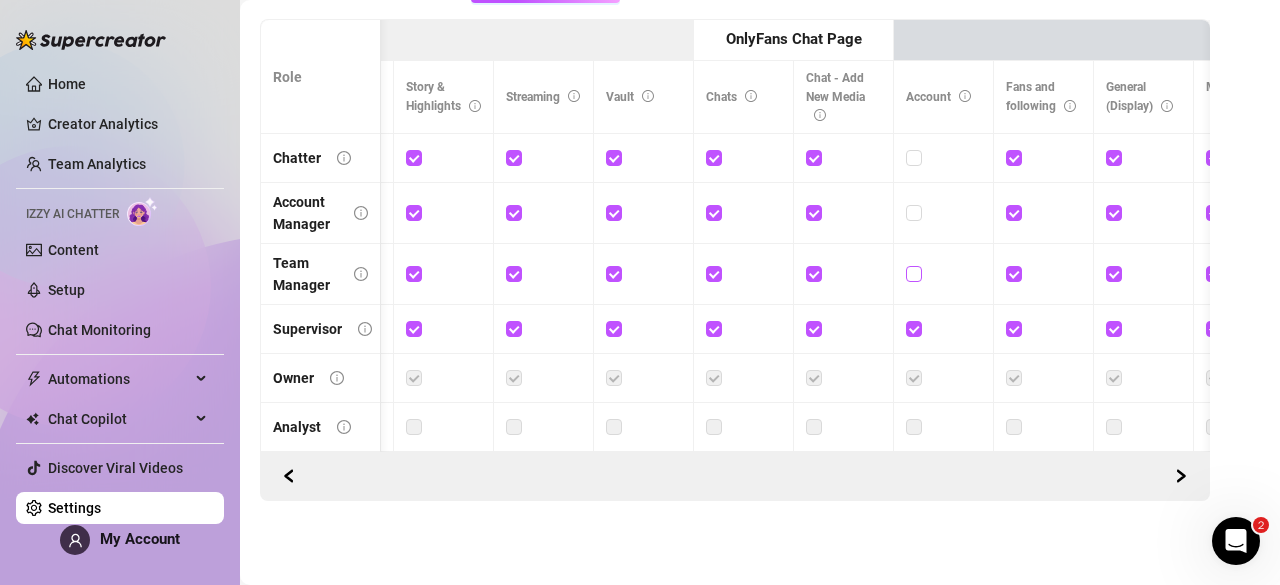 click at bounding box center (913, 273) 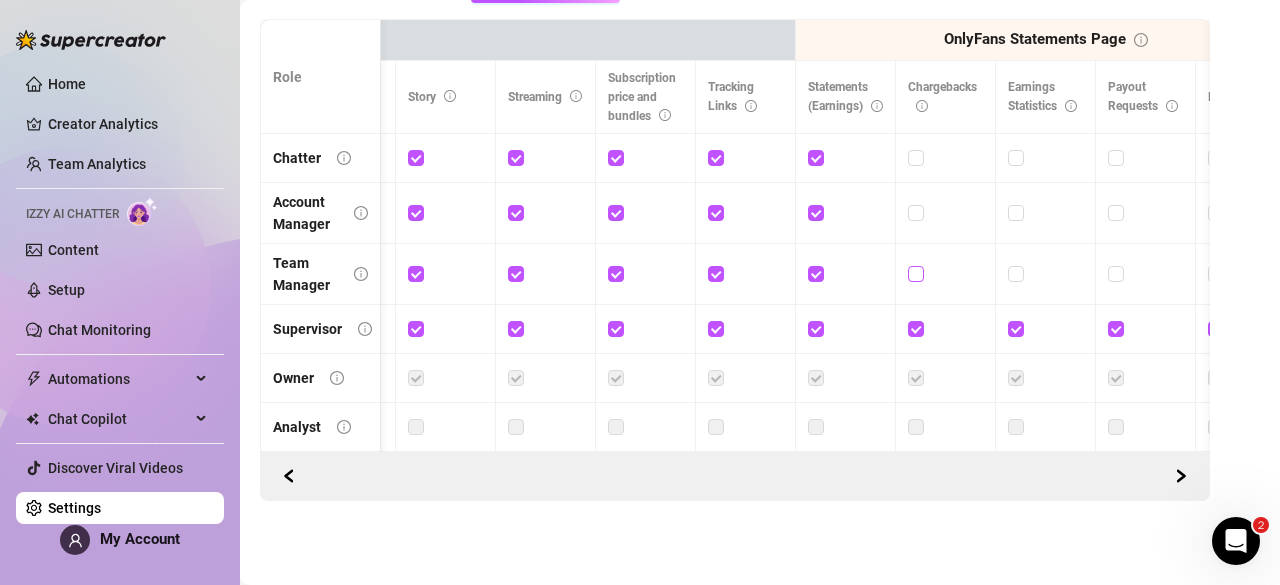 click at bounding box center (915, 273) 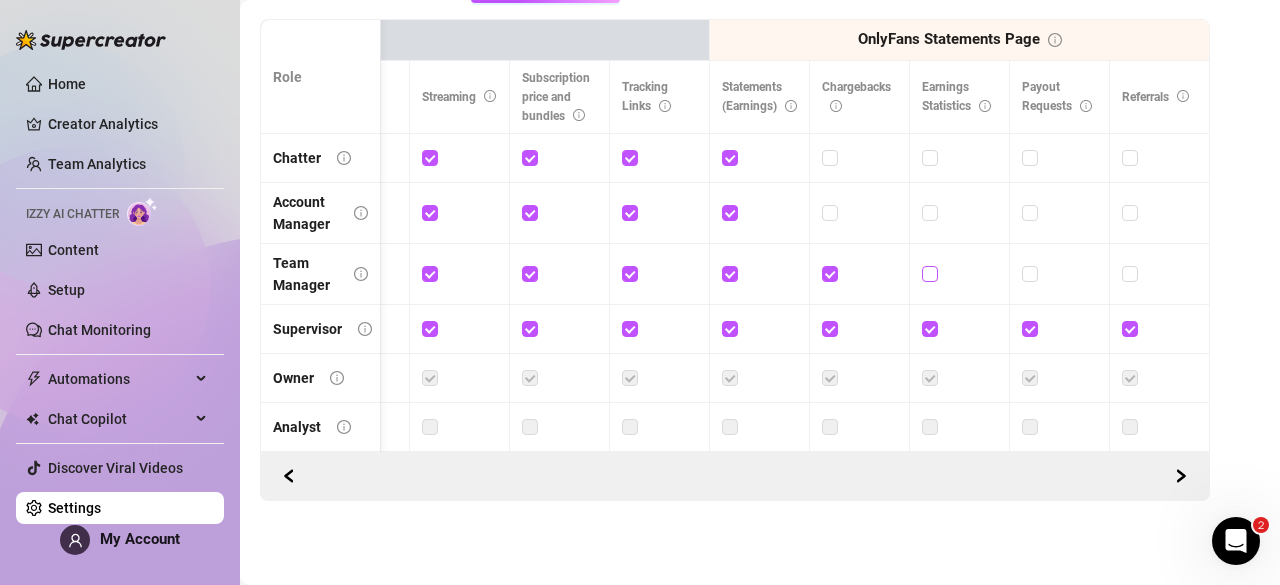 click at bounding box center [930, 274] 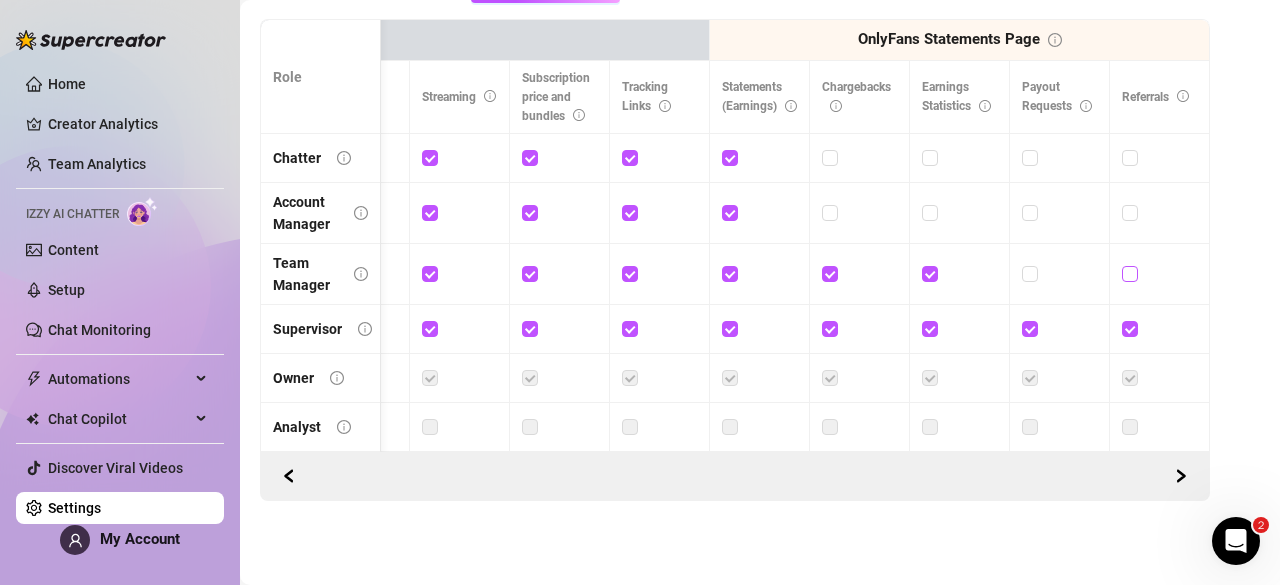 click at bounding box center [1129, 273] 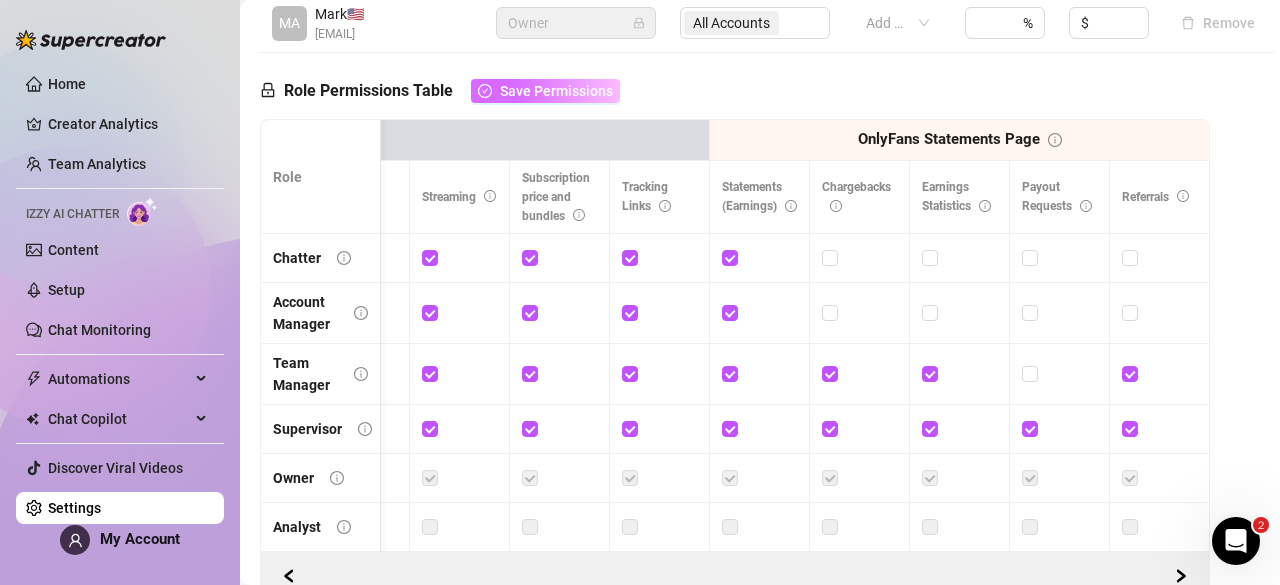 click on "Save Permissions" at bounding box center [556, 91] 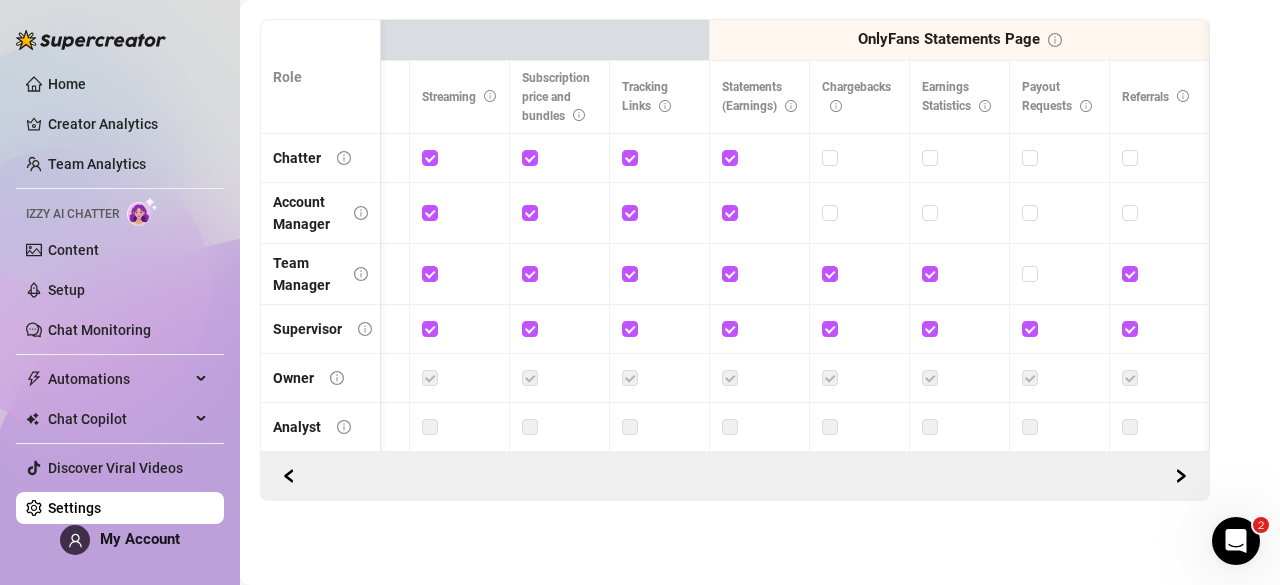scroll, scrollTop: 0, scrollLeft: 2551, axis: horizontal 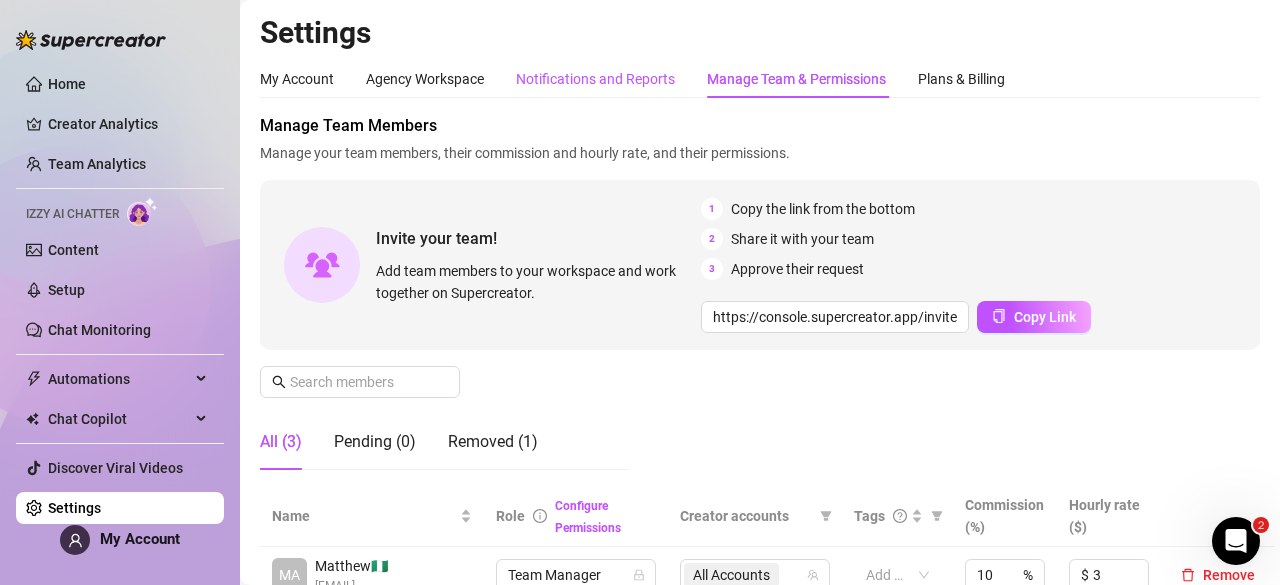click on "Notifications and Reports" at bounding box center (595, 79) 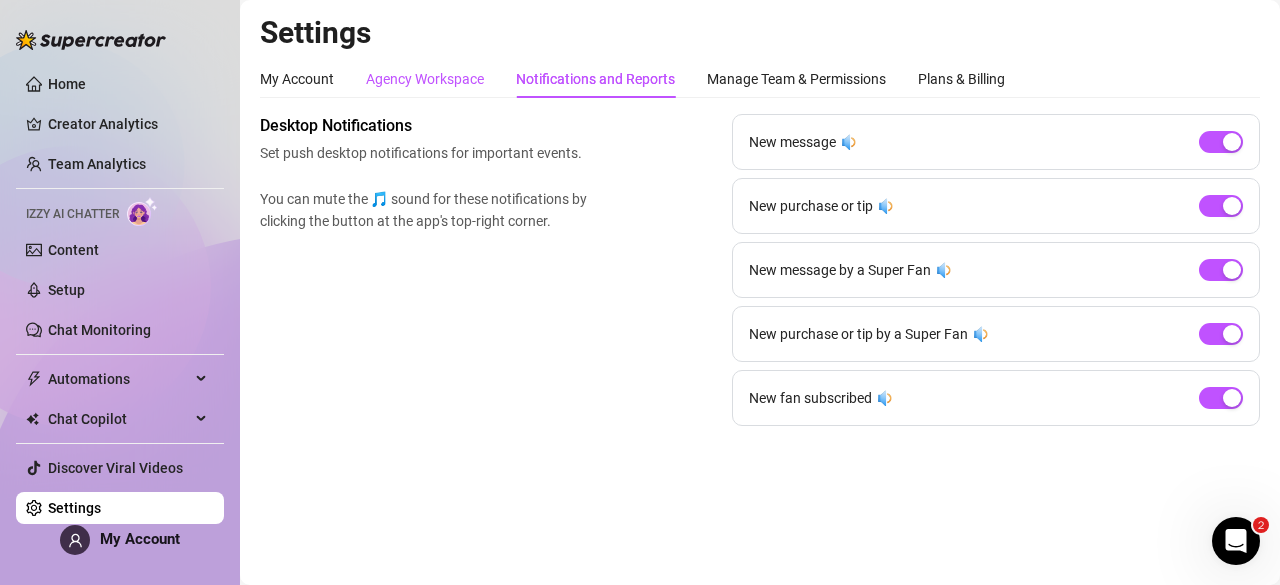 click on "Agency Workspace" at bounding box center (425, 79) 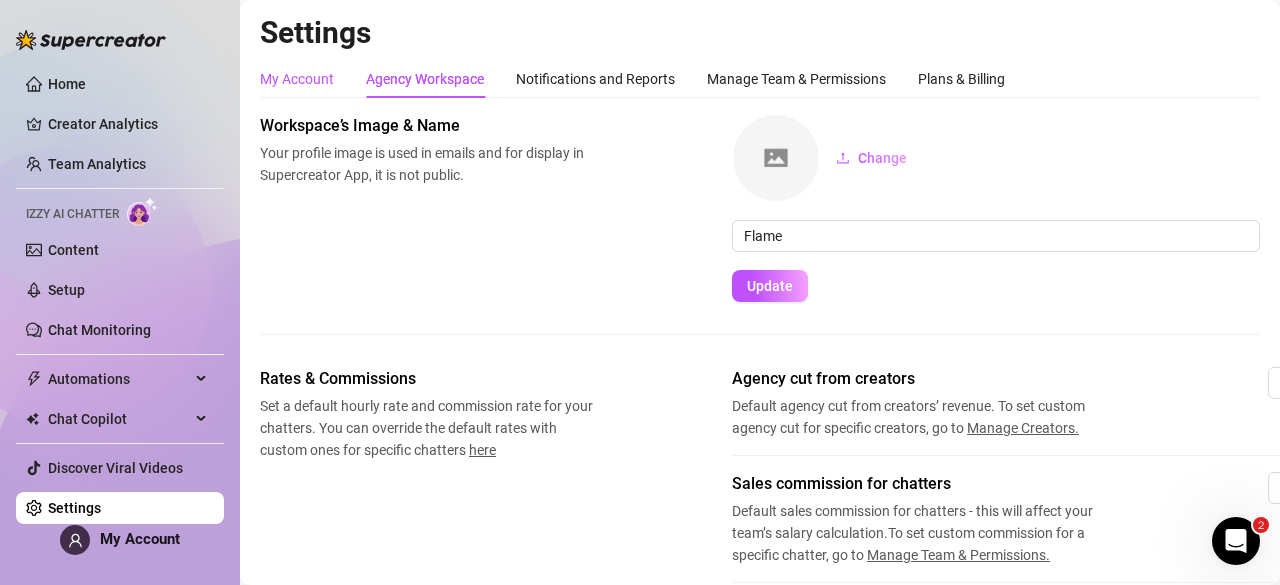 click on "My Account" at bounding box center [297, 79] 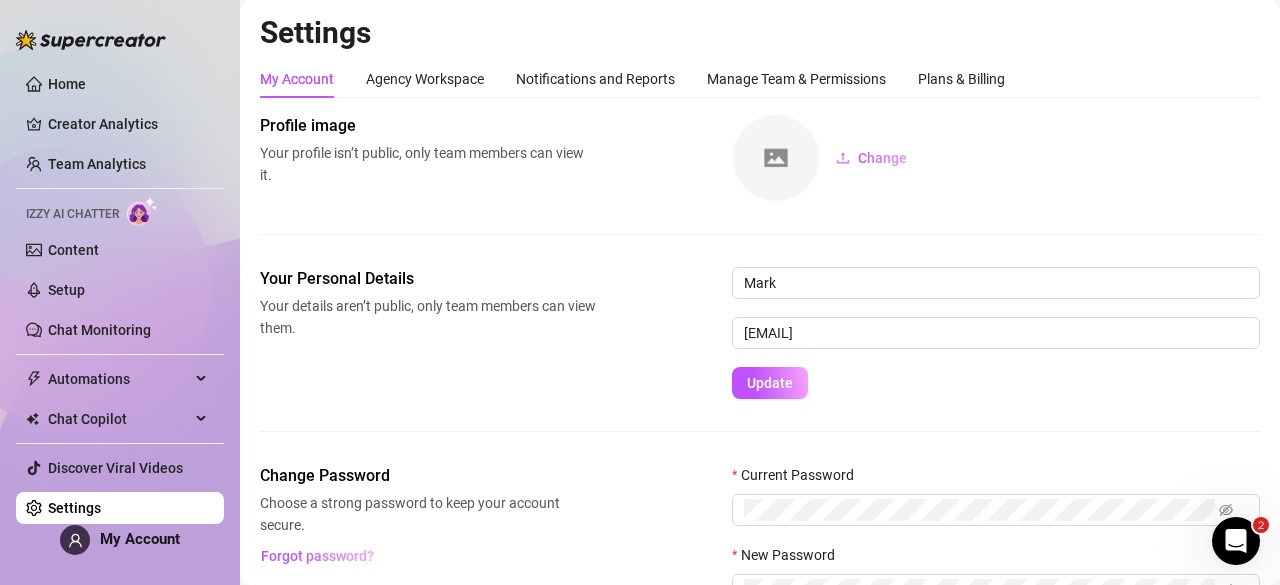 click on "Your Personal Details Your details aren’t public, only team members can view them. Mark [EMAIL] Update" at bounding box center (760, 333) 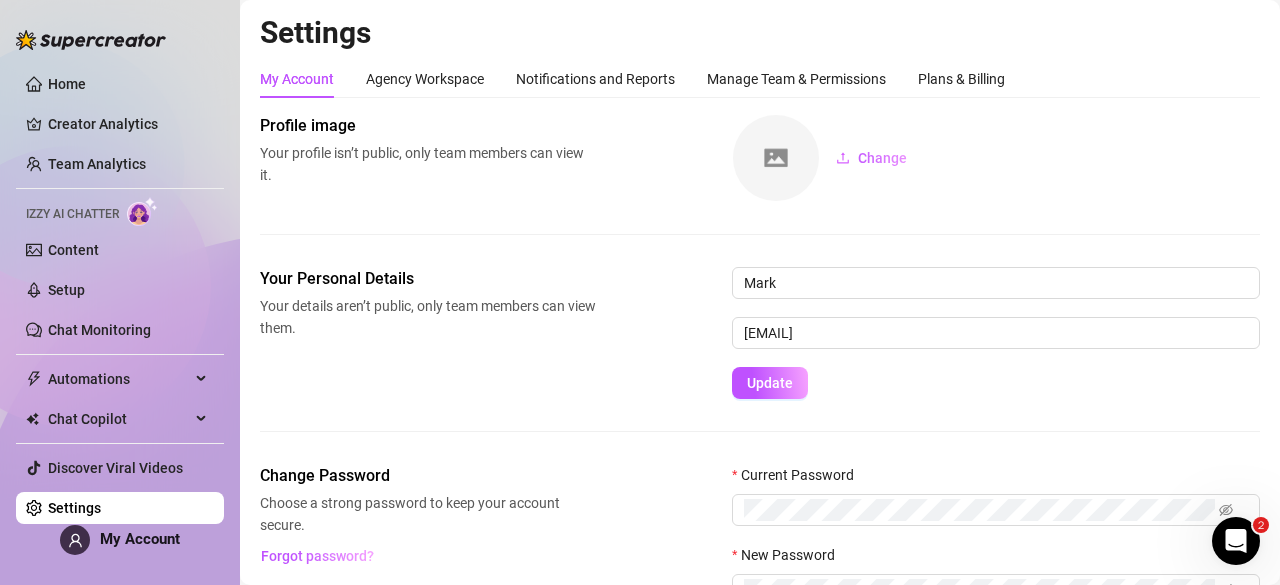 click on "Your Personal Details Your details aren’t public, only team members can view them. Mark [EMAIL] Update" at bounding box center (760, 333) 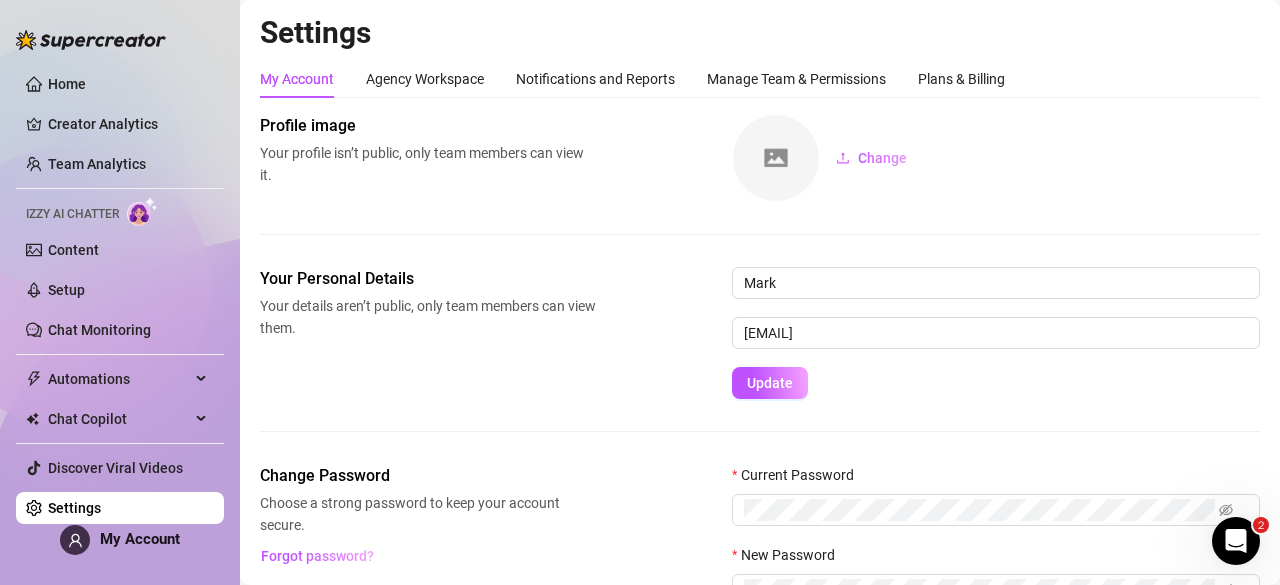 click on "Your Personal Details Your details aren’t public, only team members can view them. Mark [EMAIL] Update" at bounding box center (760, 333) 